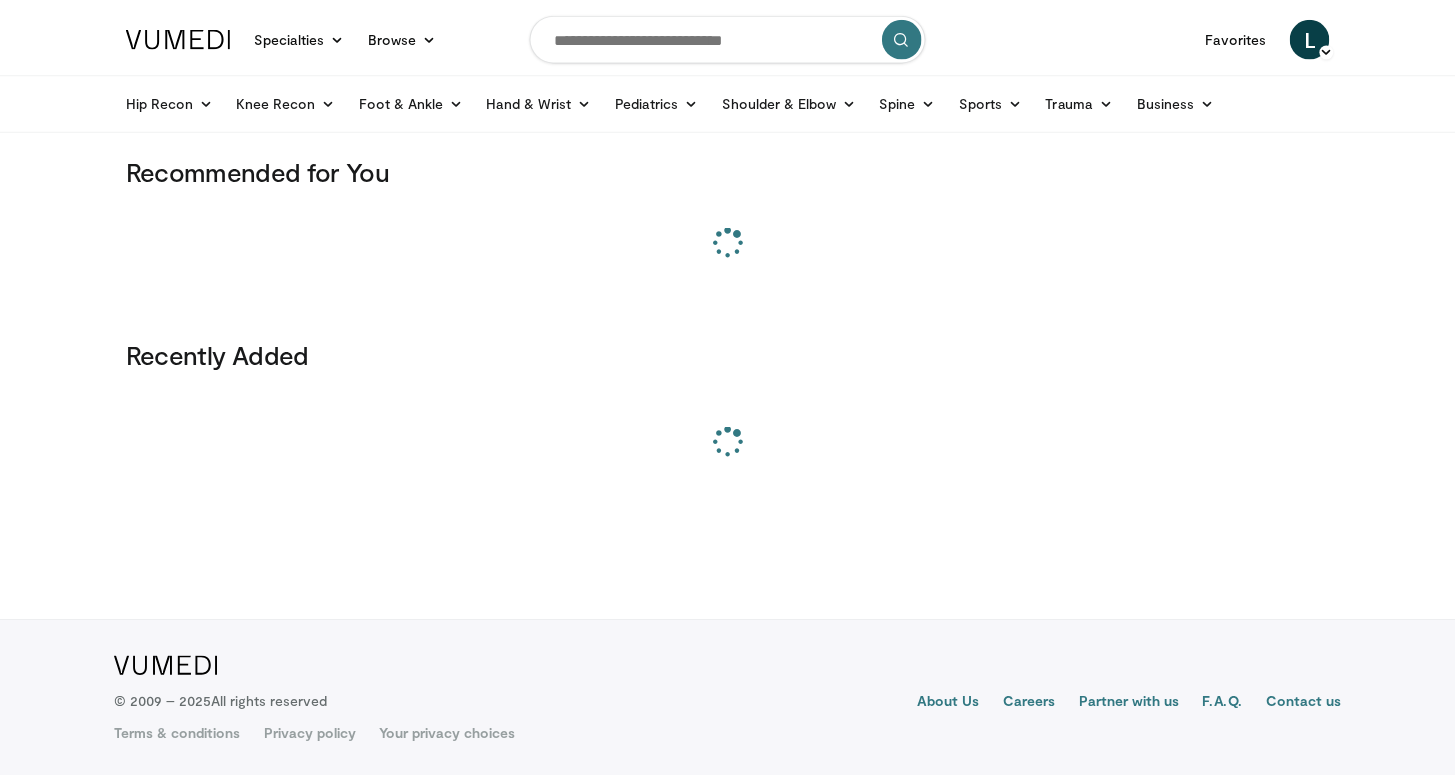 scroll, scrollTop: 0, scrollLeft: 0, axis: both 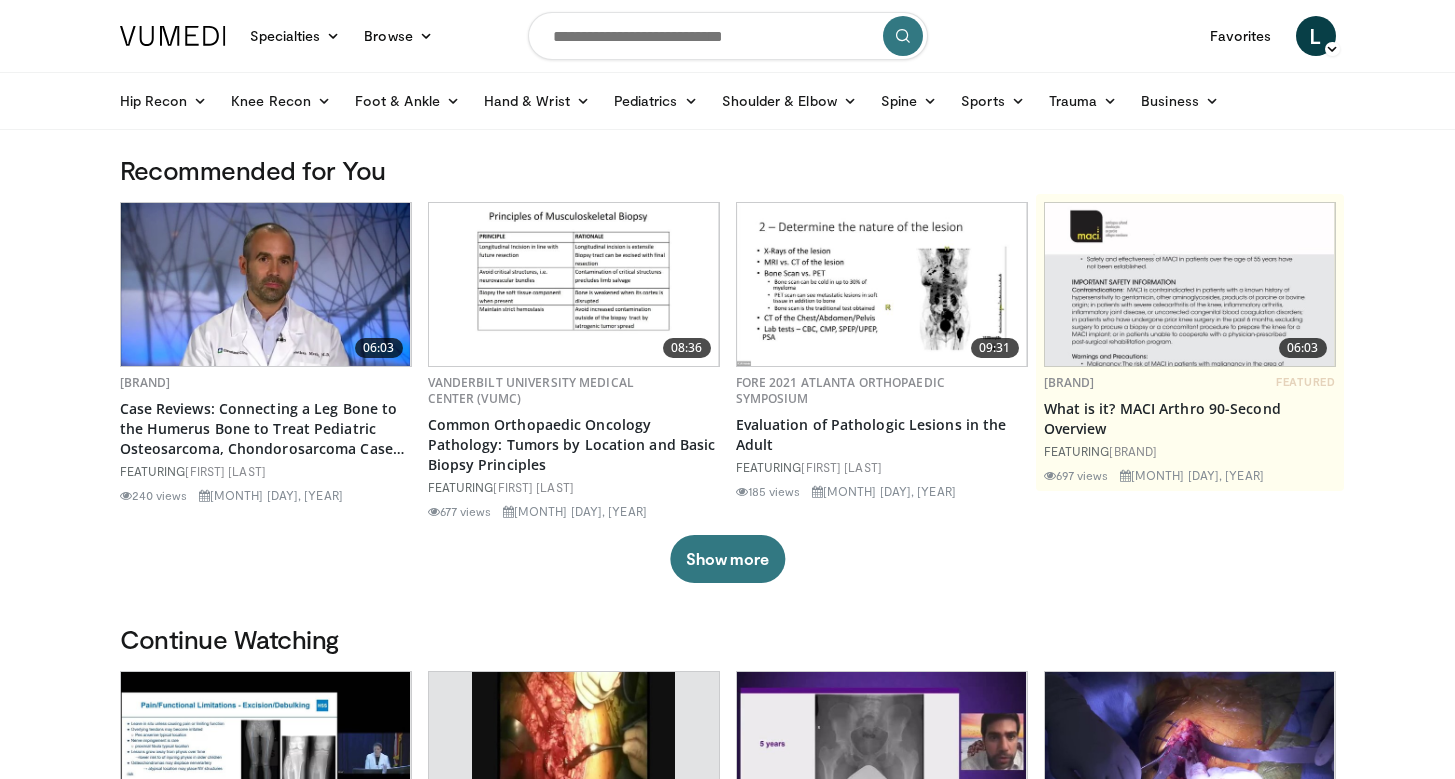 click at bounding box center [728, 36] 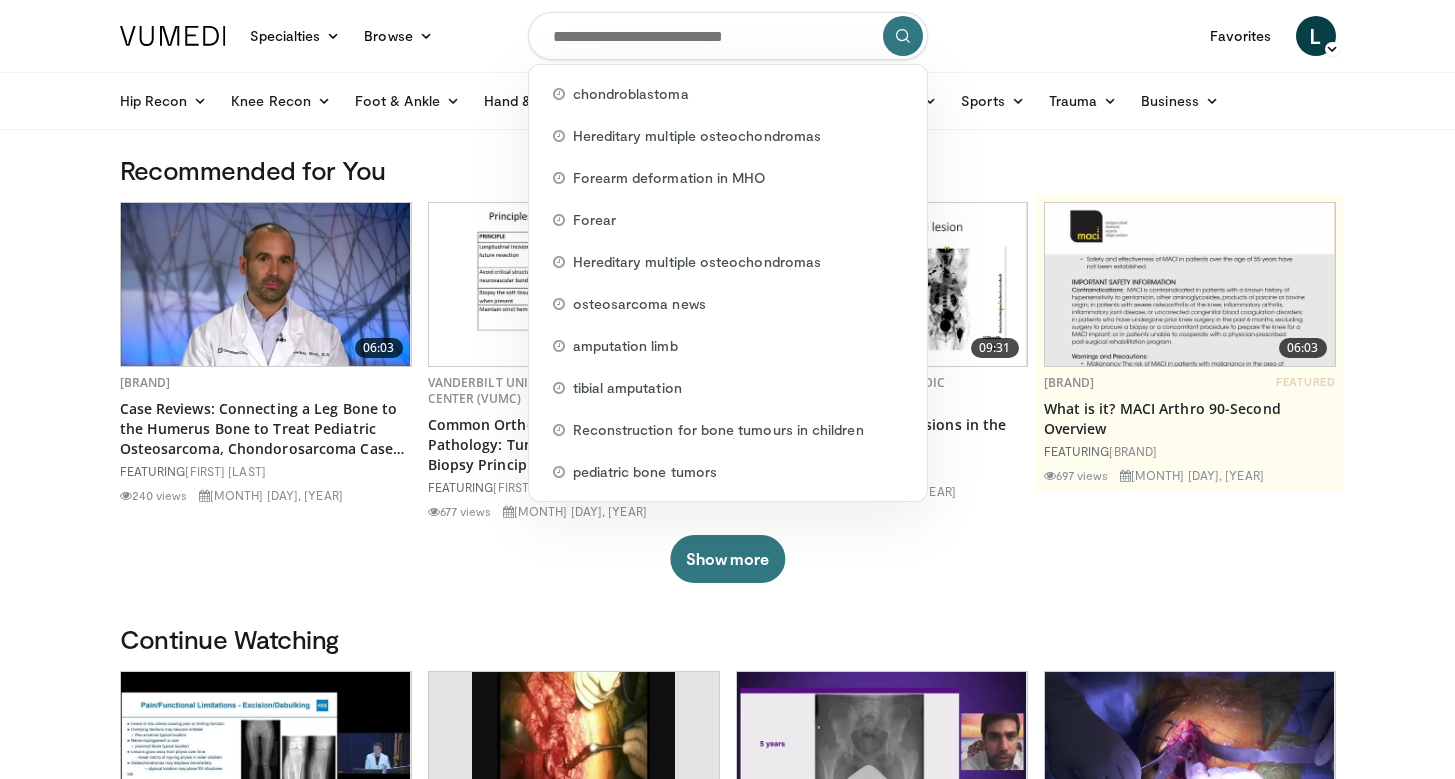 paste on "**********" 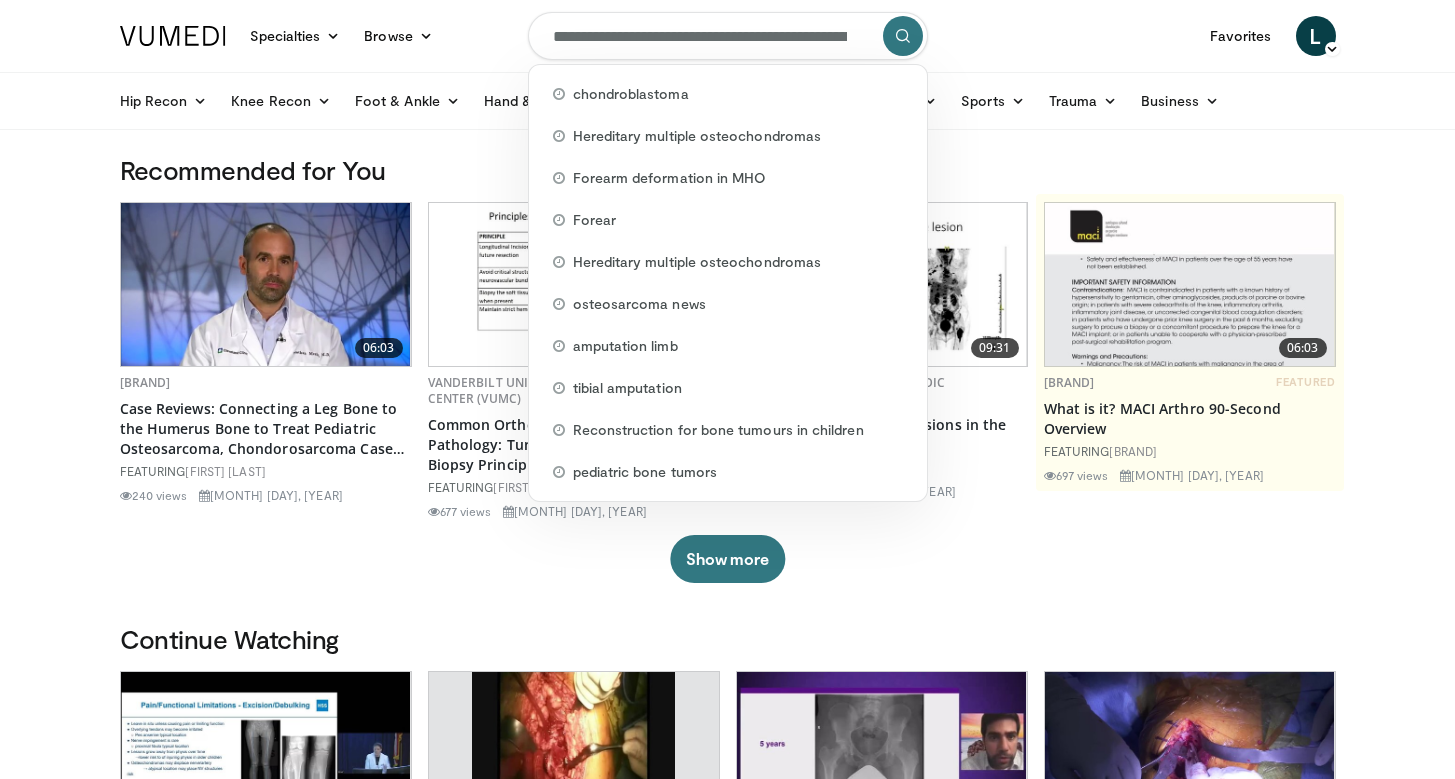 scroll, scrollTop: 0, scrollLeft: 102, axis: horizontal 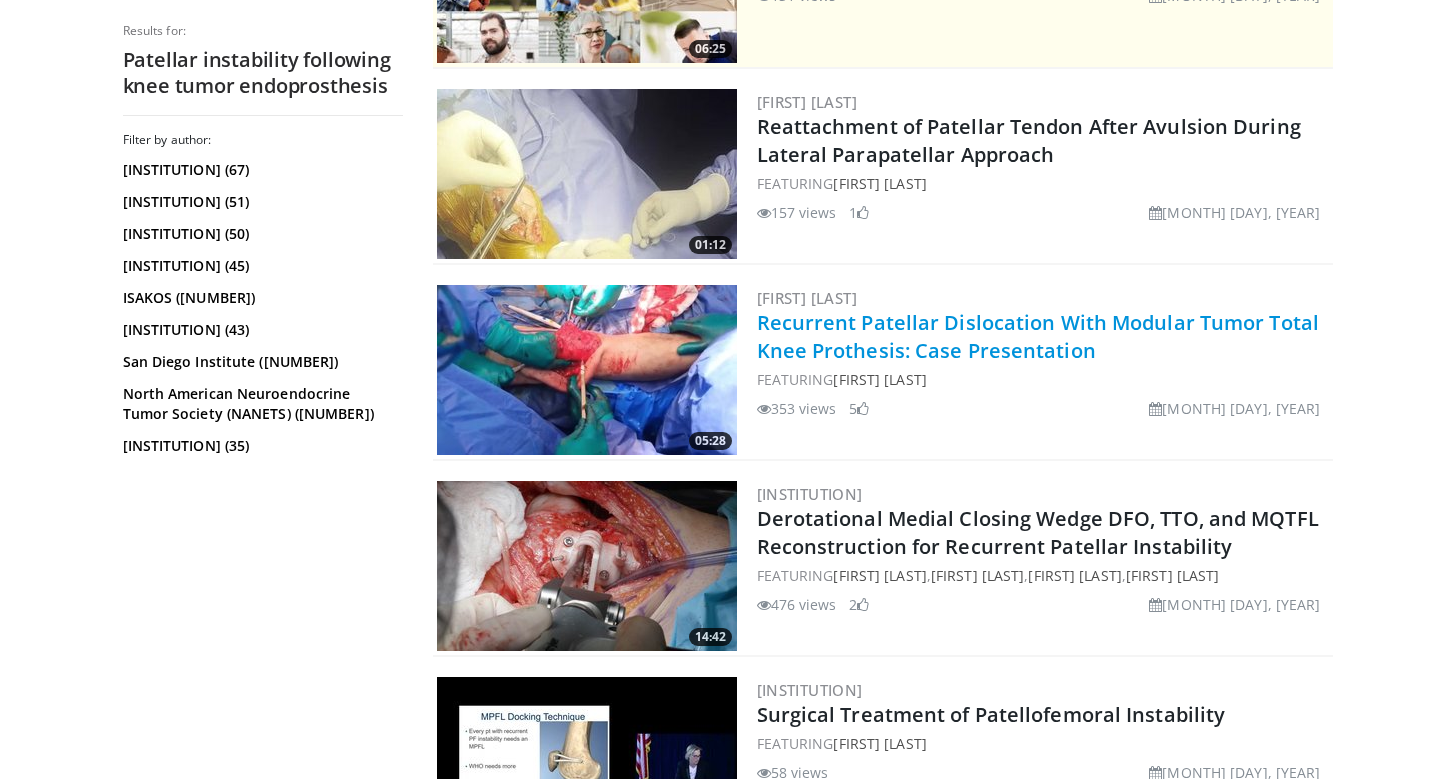 click on "Recurrent Patellar Dislocation With Modular Tumor Total Knee Prothesis: Case Presentation" at bounding box center [1038, 336] 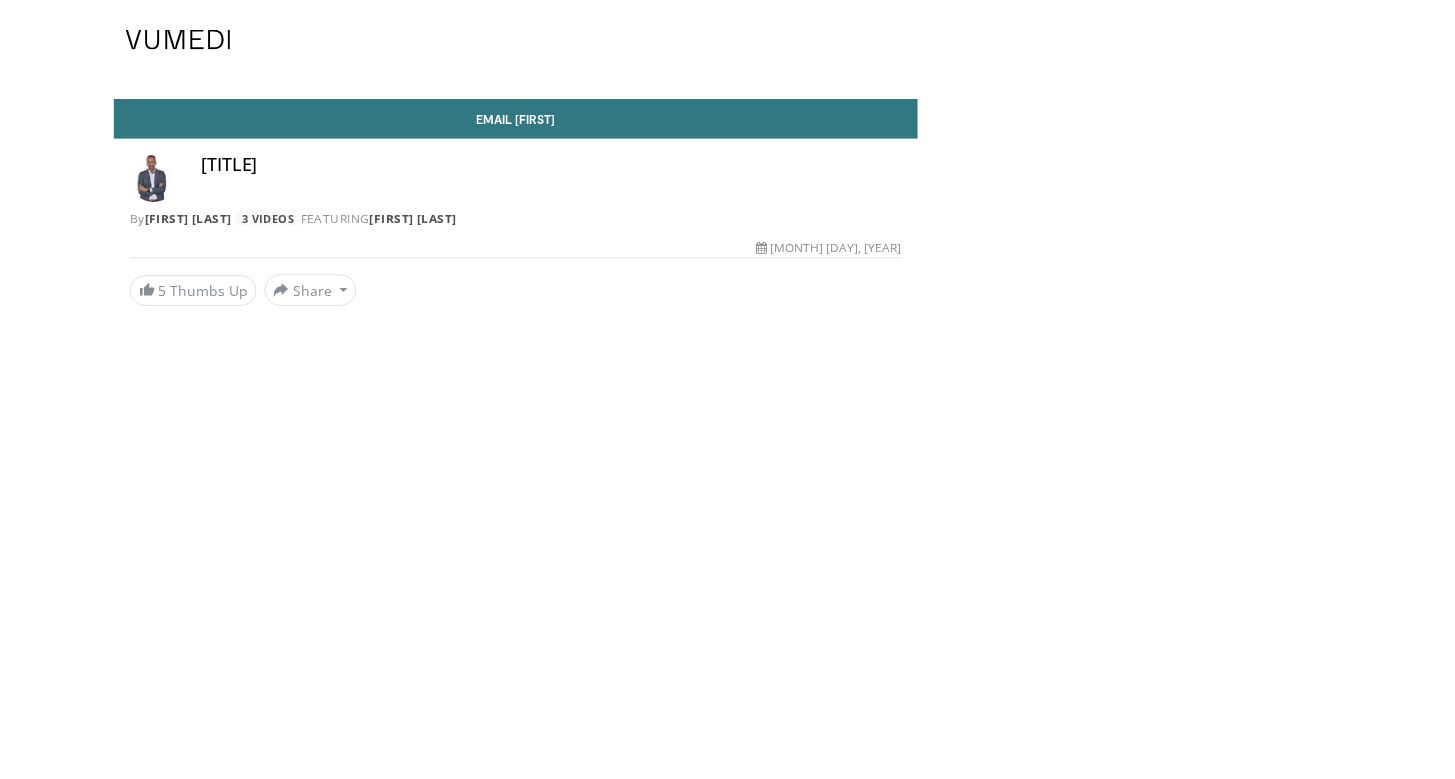 scroll, scrollTop: 0, scrollLeft: 0, axis: both 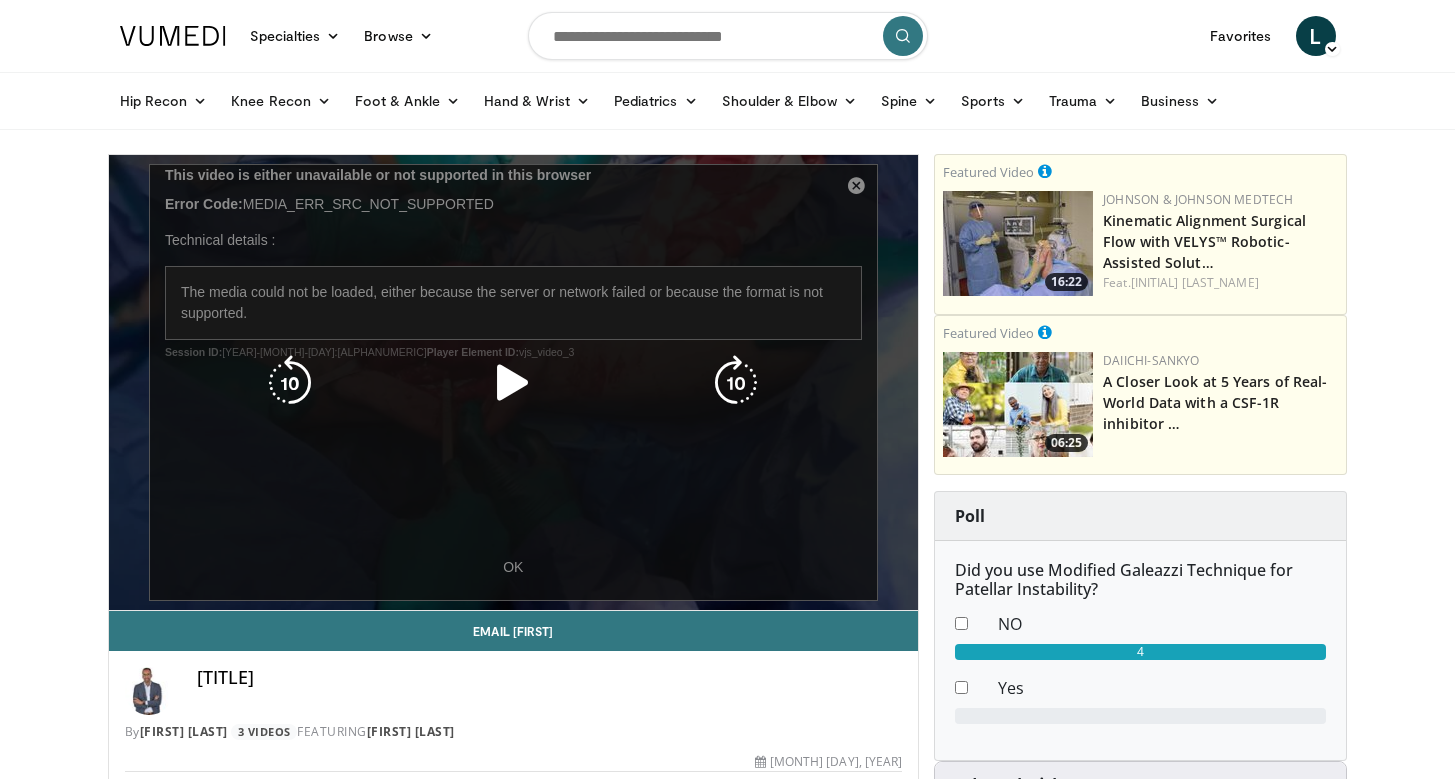 click on "10 seconds
Tap to unmute" at bounding box center (514, 382) 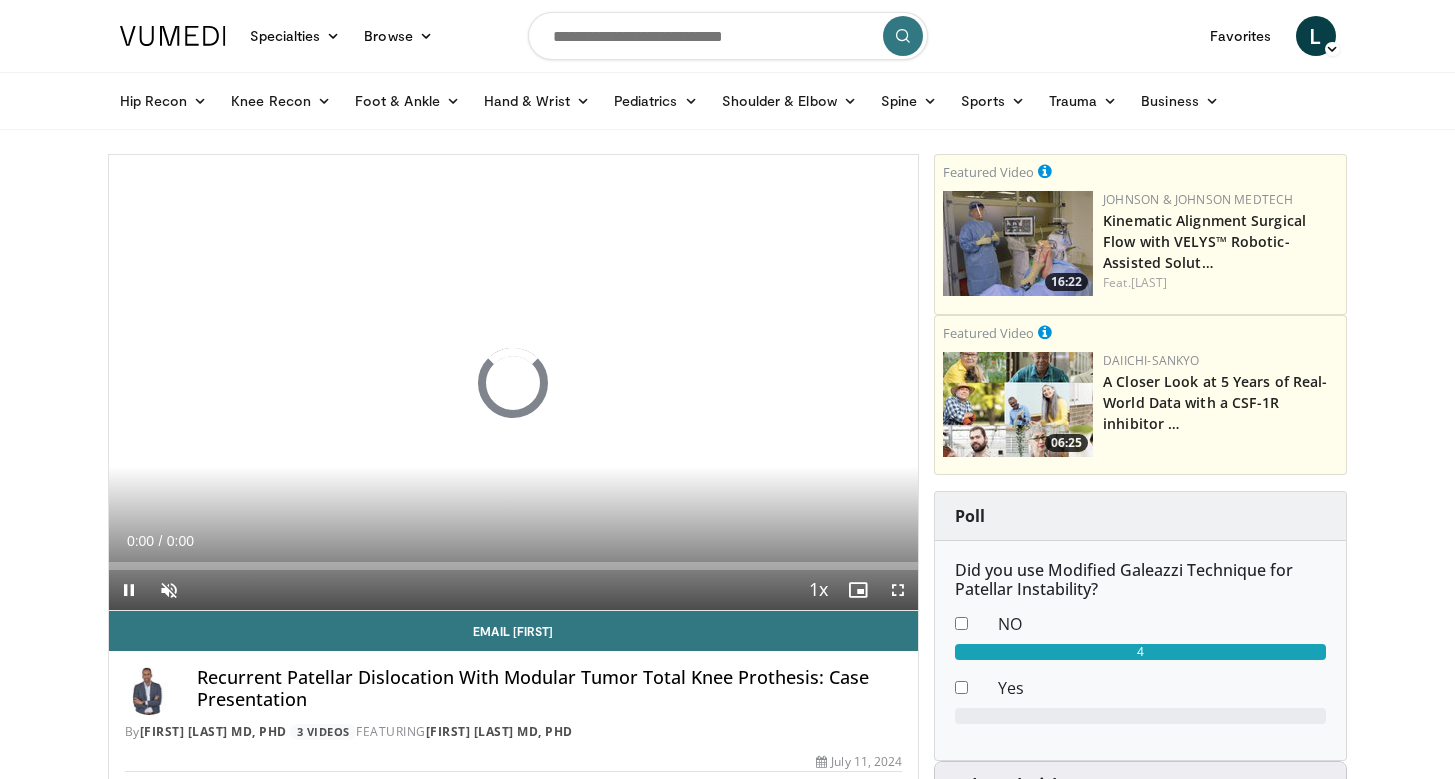 scroll, scrollTop: 0, scrollLeft: 0, axis: both 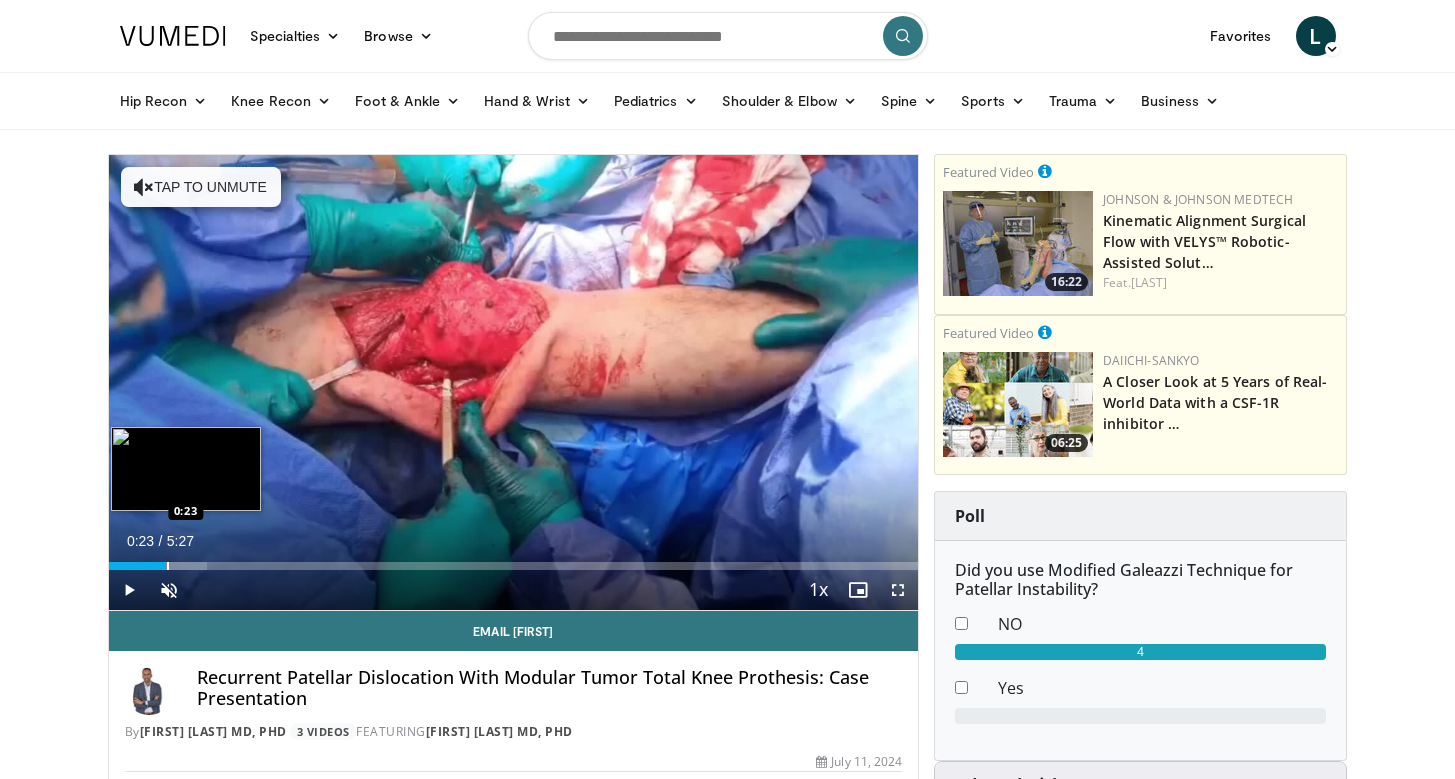 click at bounding box center [168, 566] 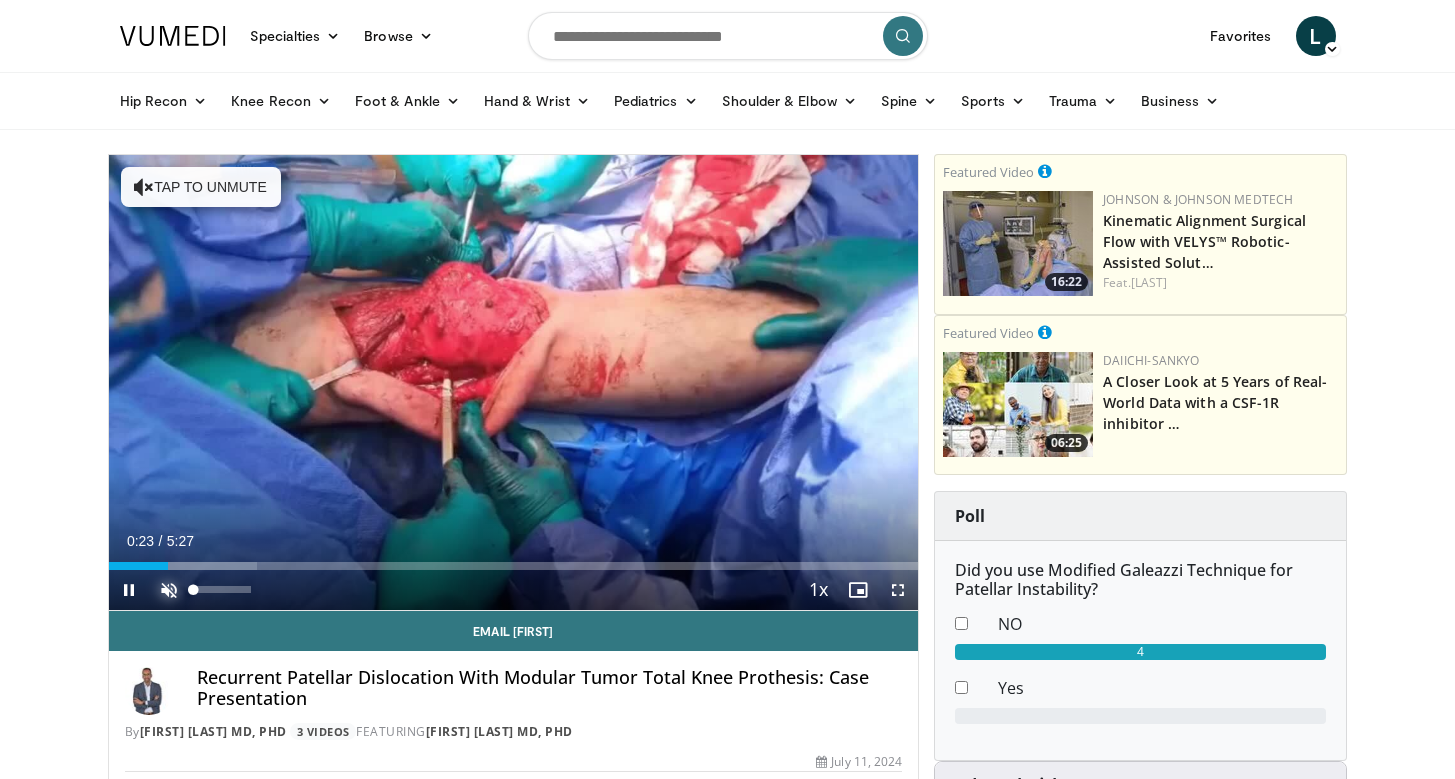 click at bounding box center [169, 590] 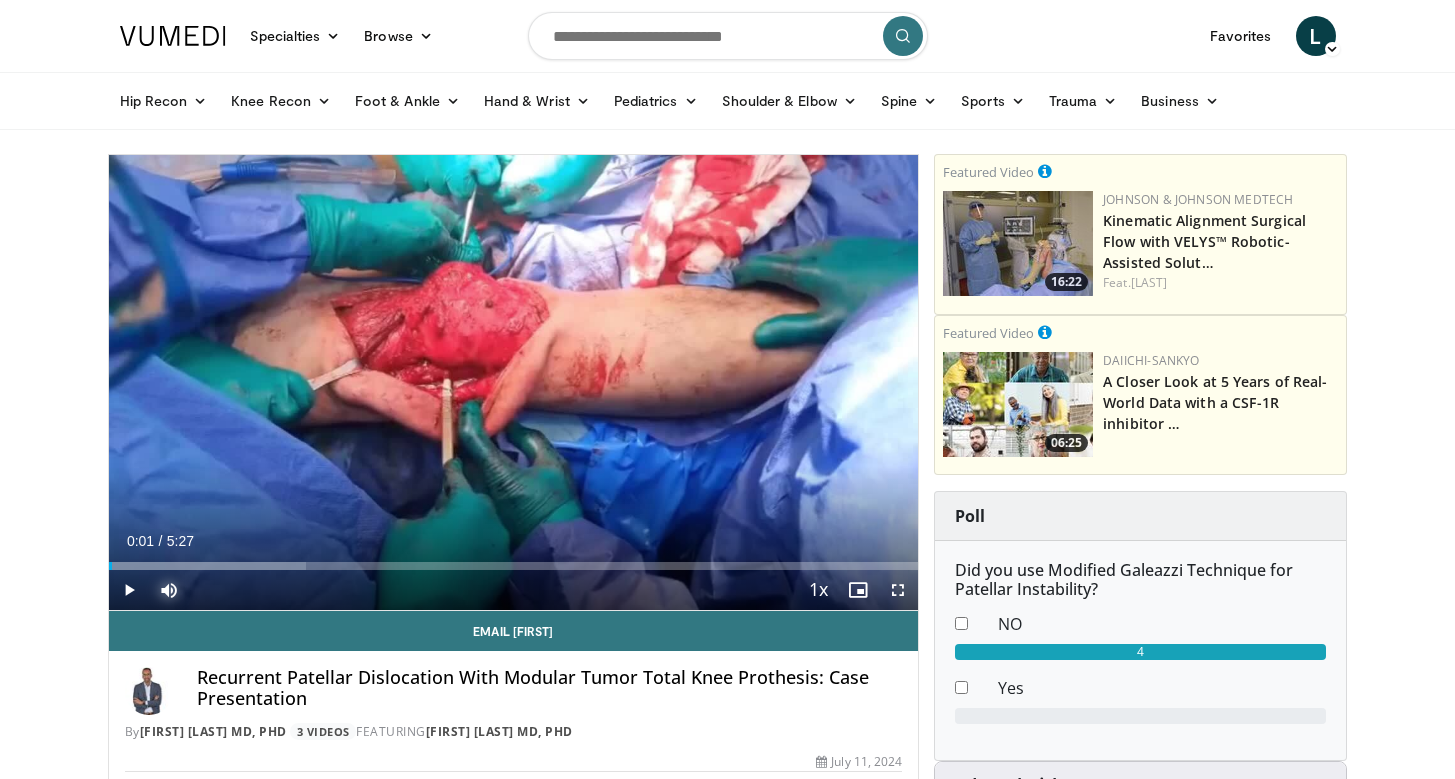 drag, startPoint x: 163, startPoint y: 565, endPoint x: 106, endPoint y: 566, distance: 57.00877 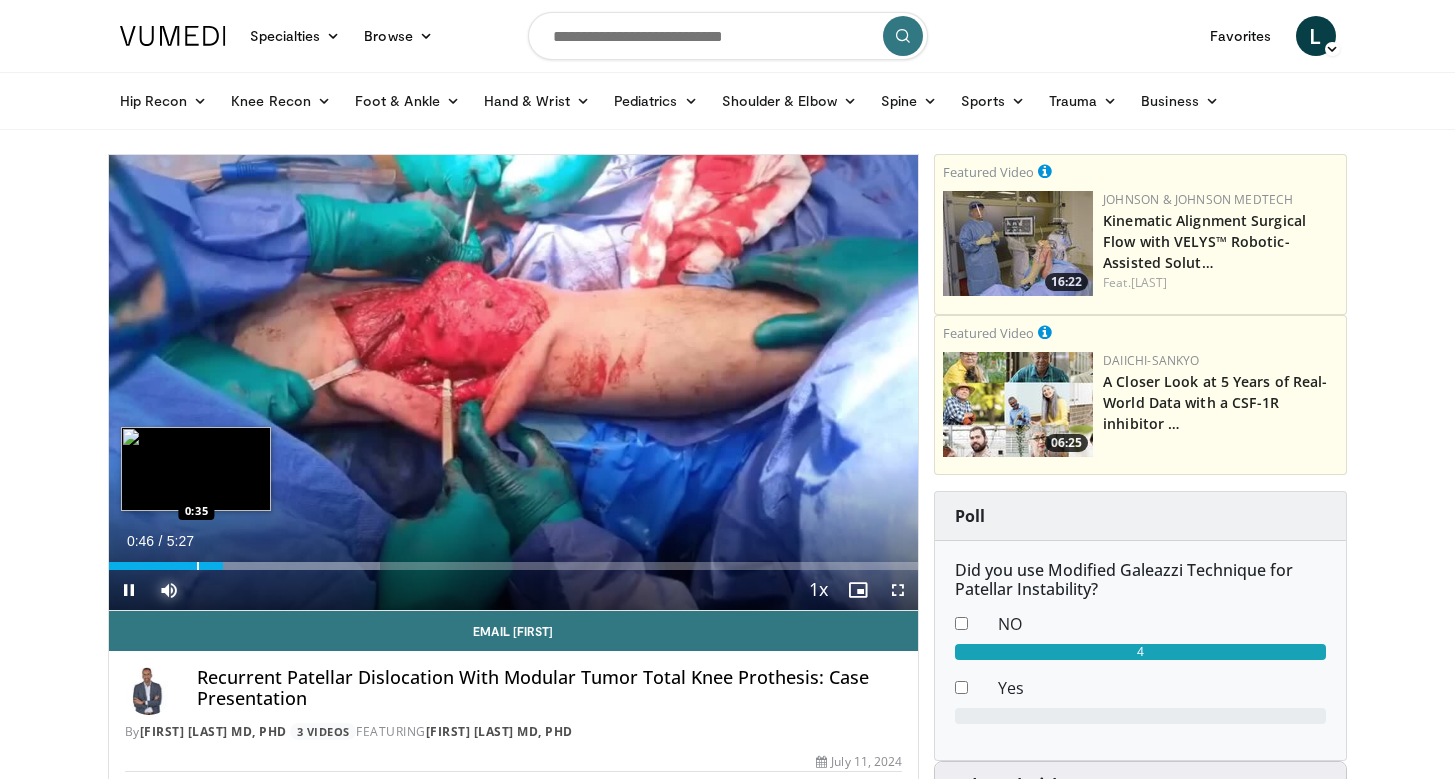 click at bounding box center [198, 566] 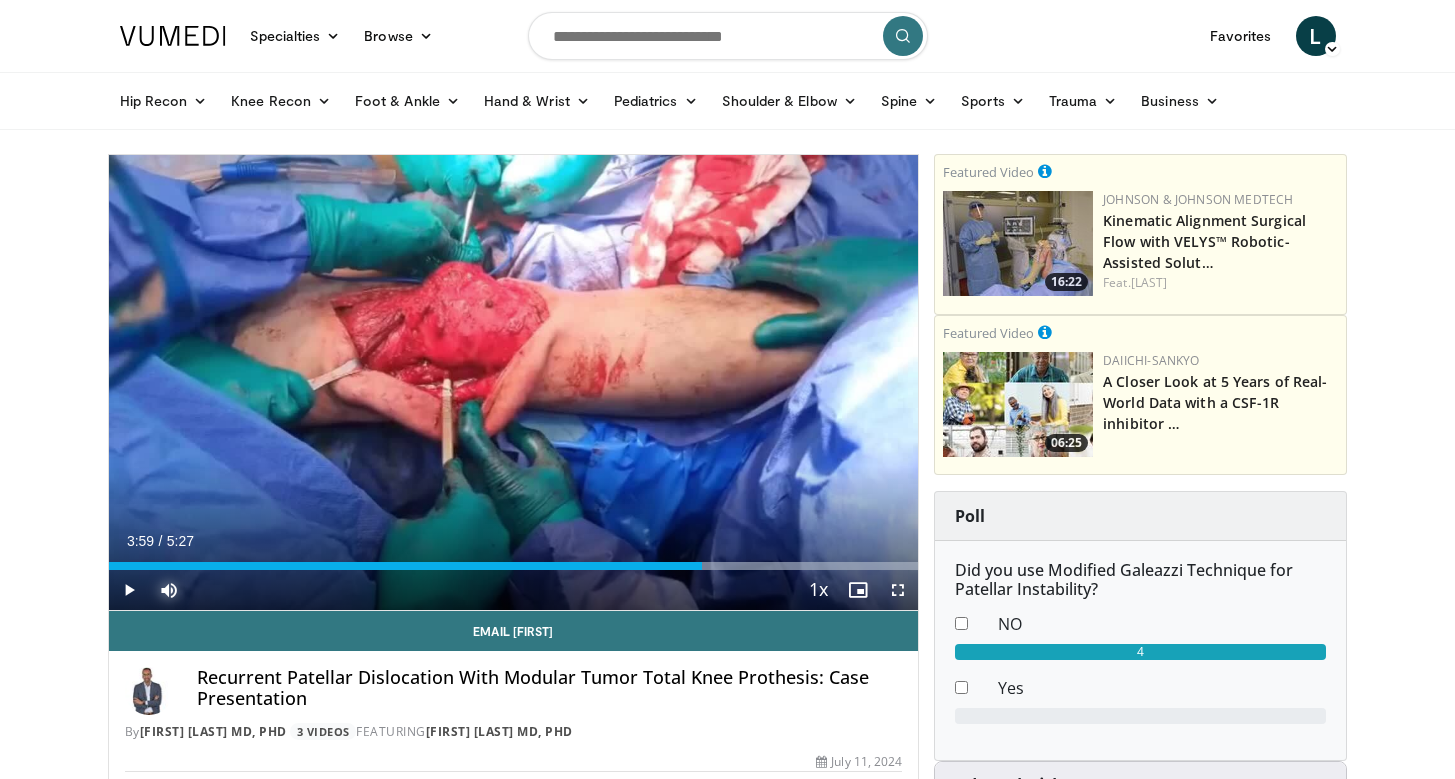 click at bounding box center (704, 566) 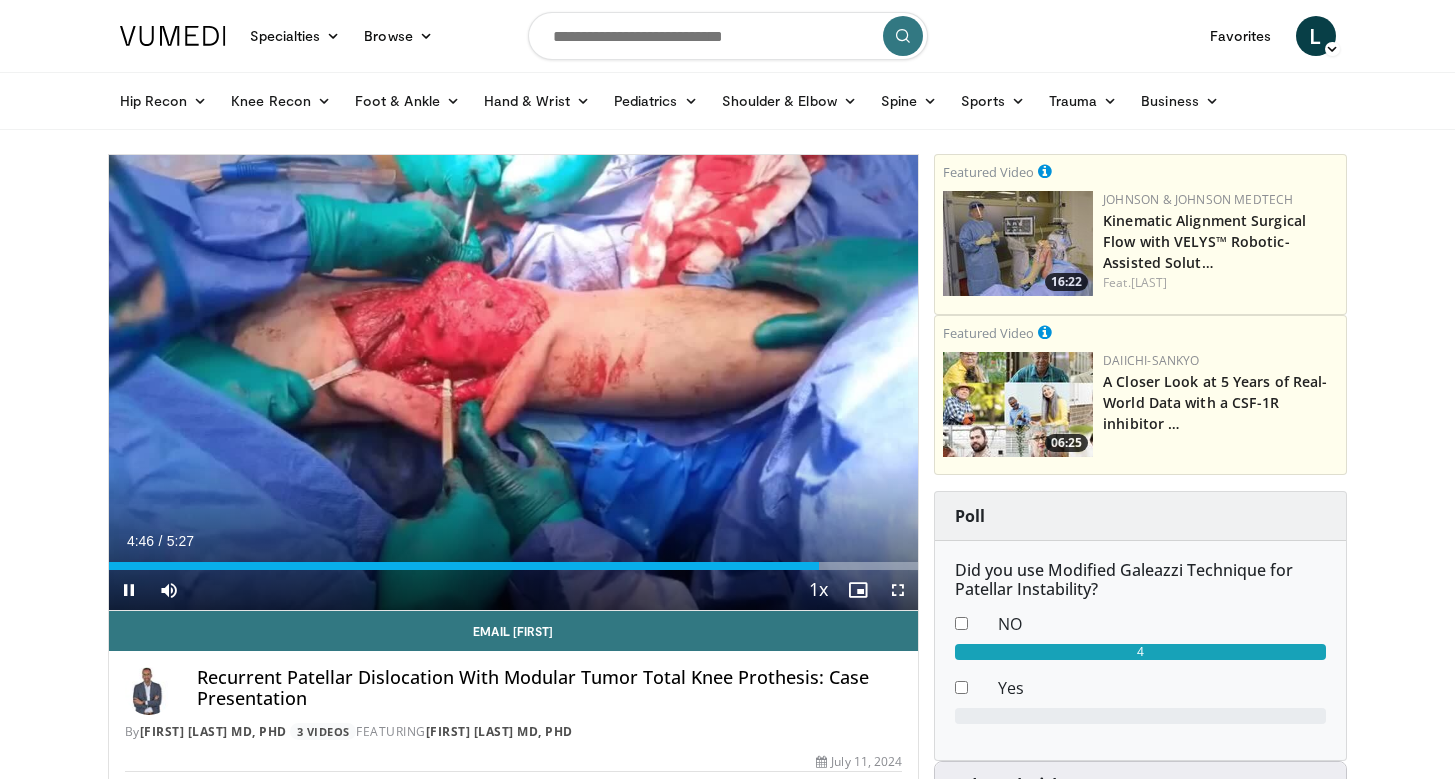 click on "Current Time  4:46 / Duration  5:27 Pause Skip Backward Skip Forward Mute Loaded :  100.00% 4:46 3:59 Stream Type  LIVE Seek to live, currently behind live LIVE   1x Playback Rate 0.5x 0.75x 1x , selected 1.25x 1.5x 1.75x 2x Chapters Chapters Descriptions descriptions off , selected Captions captions settings , opens captions settings dialog captions off , selected Audio Track en (Main) , selected Fullscreen Enable picture-in-picture mode" at bounding box center [514, 590] 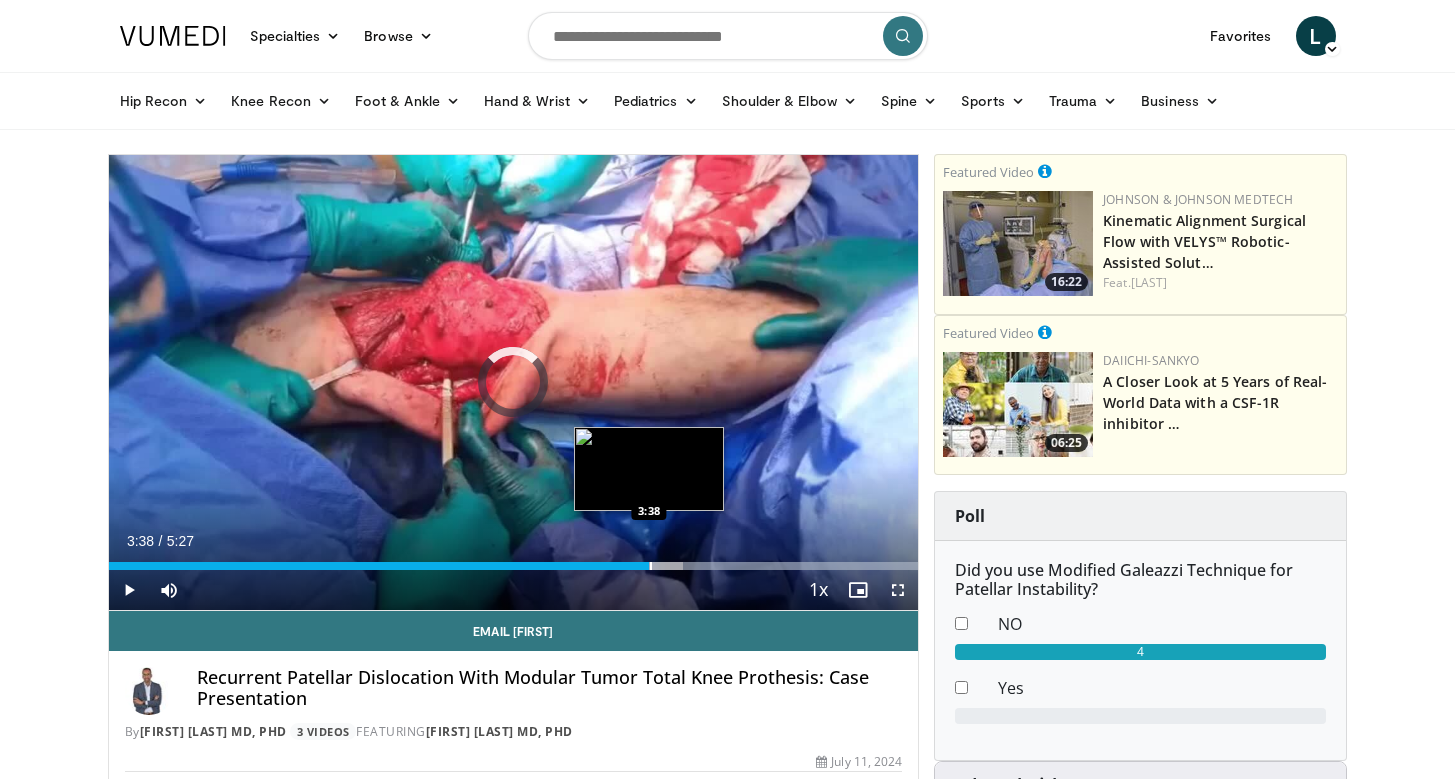 click at bounding box center [651, 566] 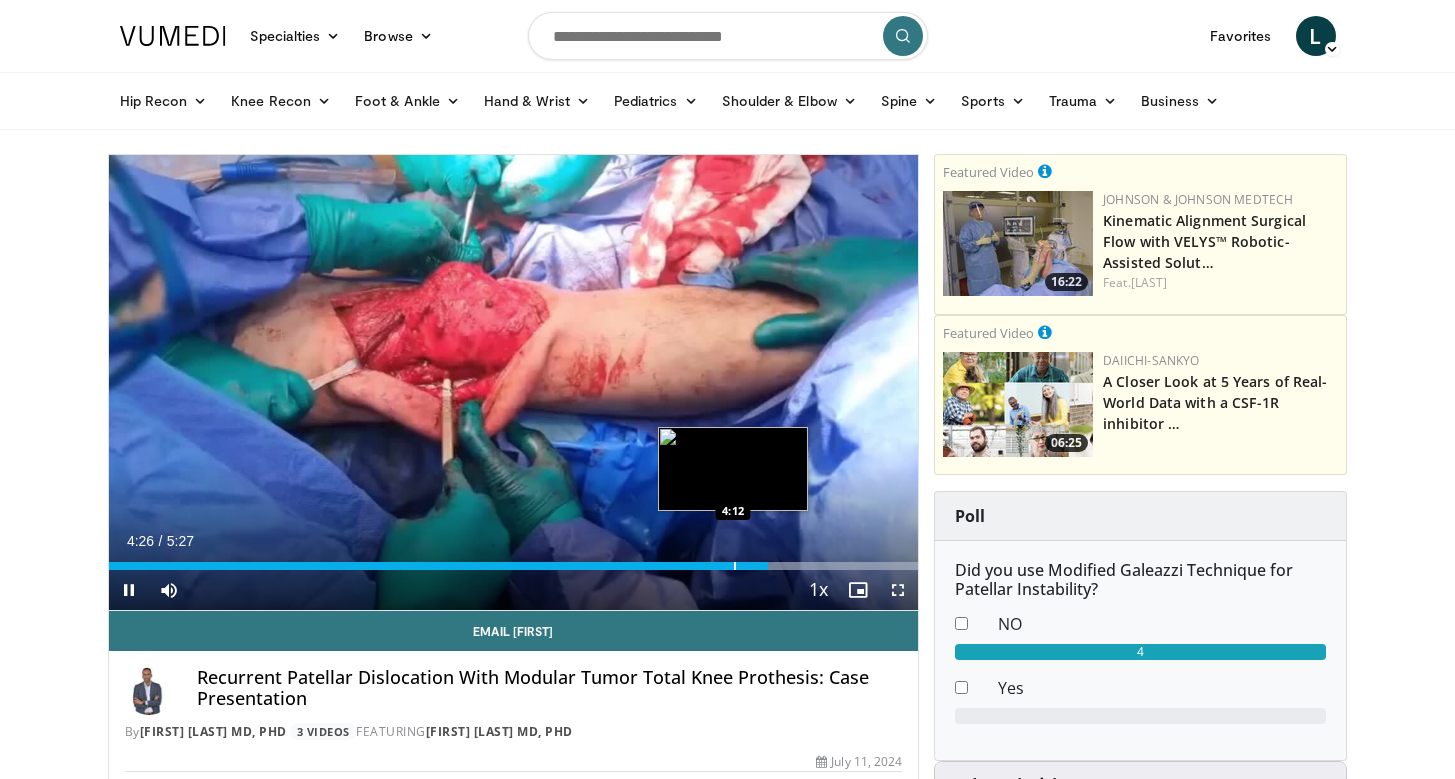 click at bounding box center (735, 566) 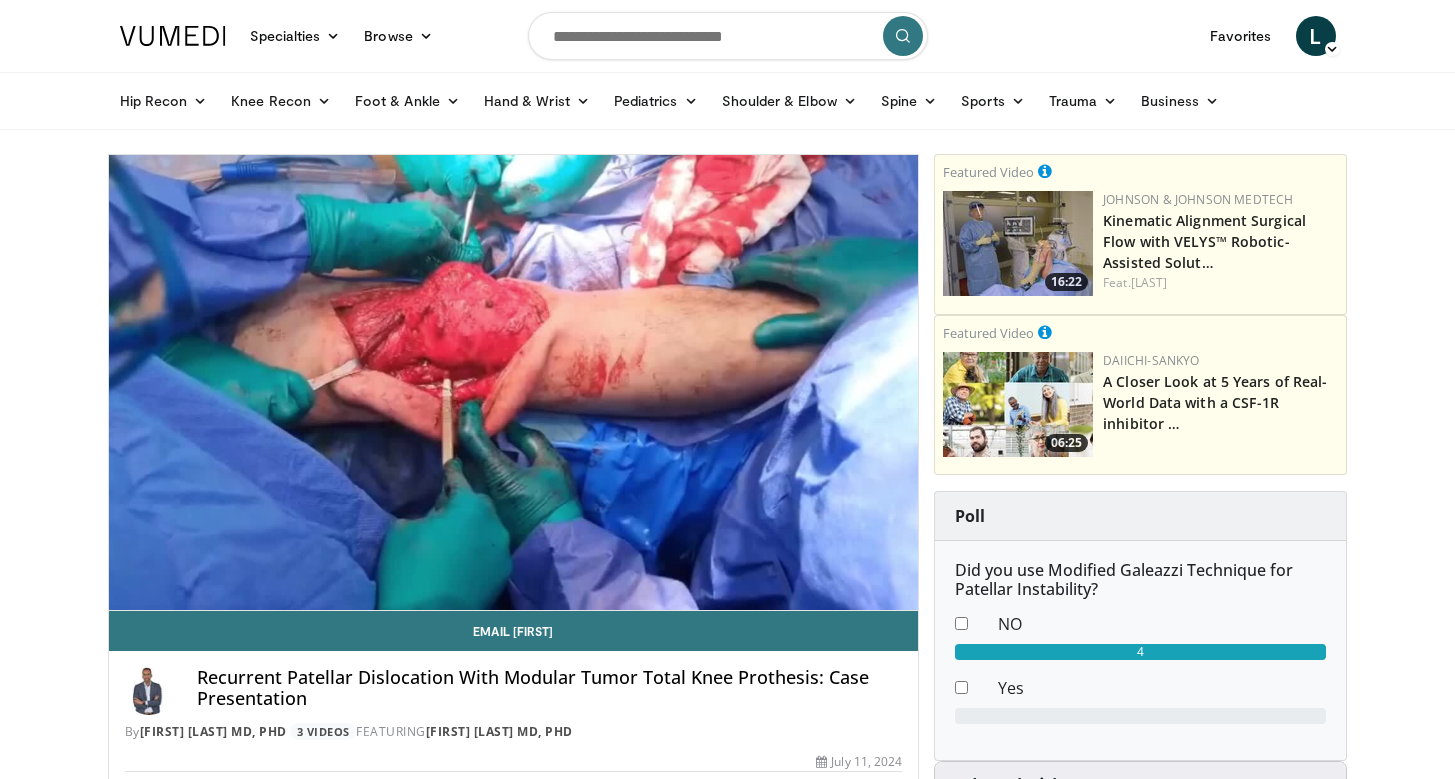 click on "**********" at bounding box center (514, 383) 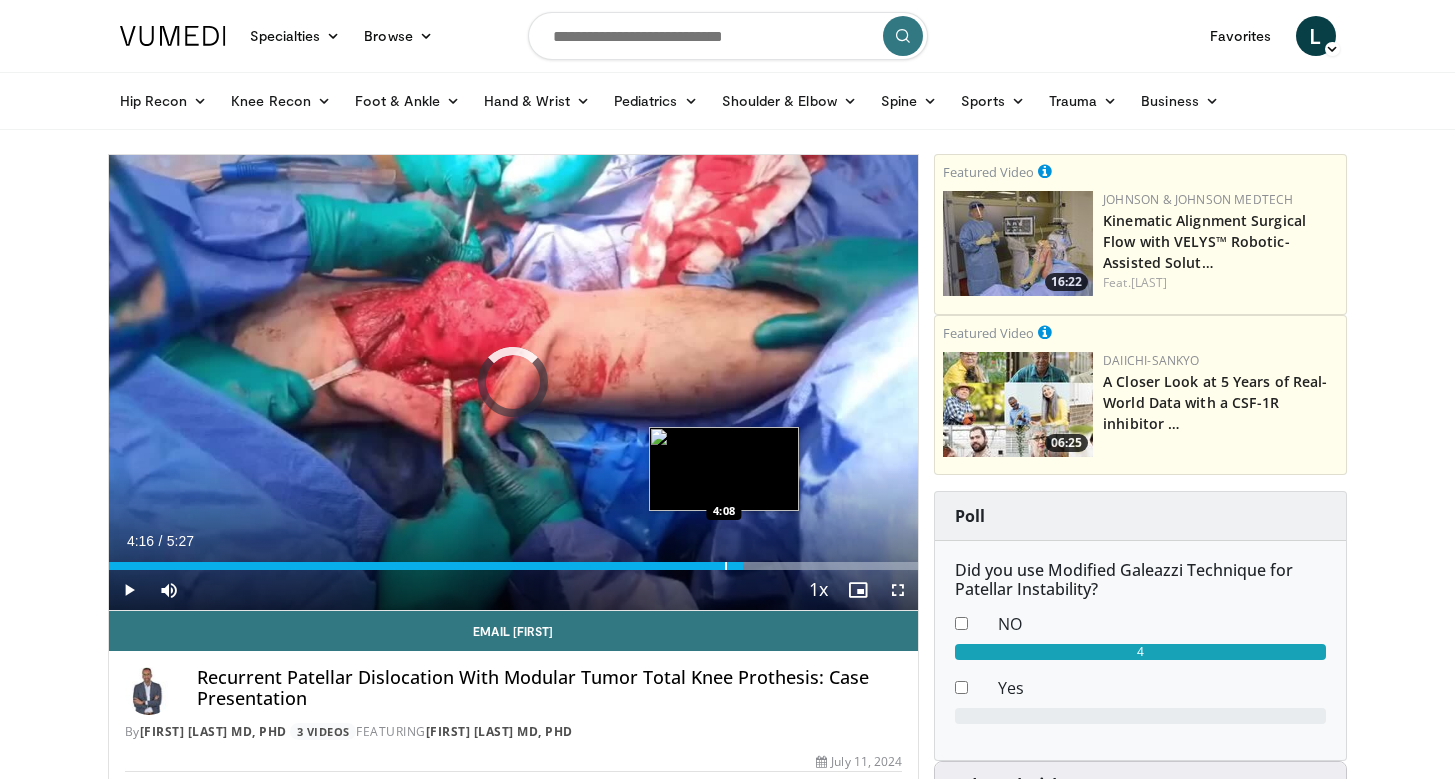 click at bounding box center [726, 566] 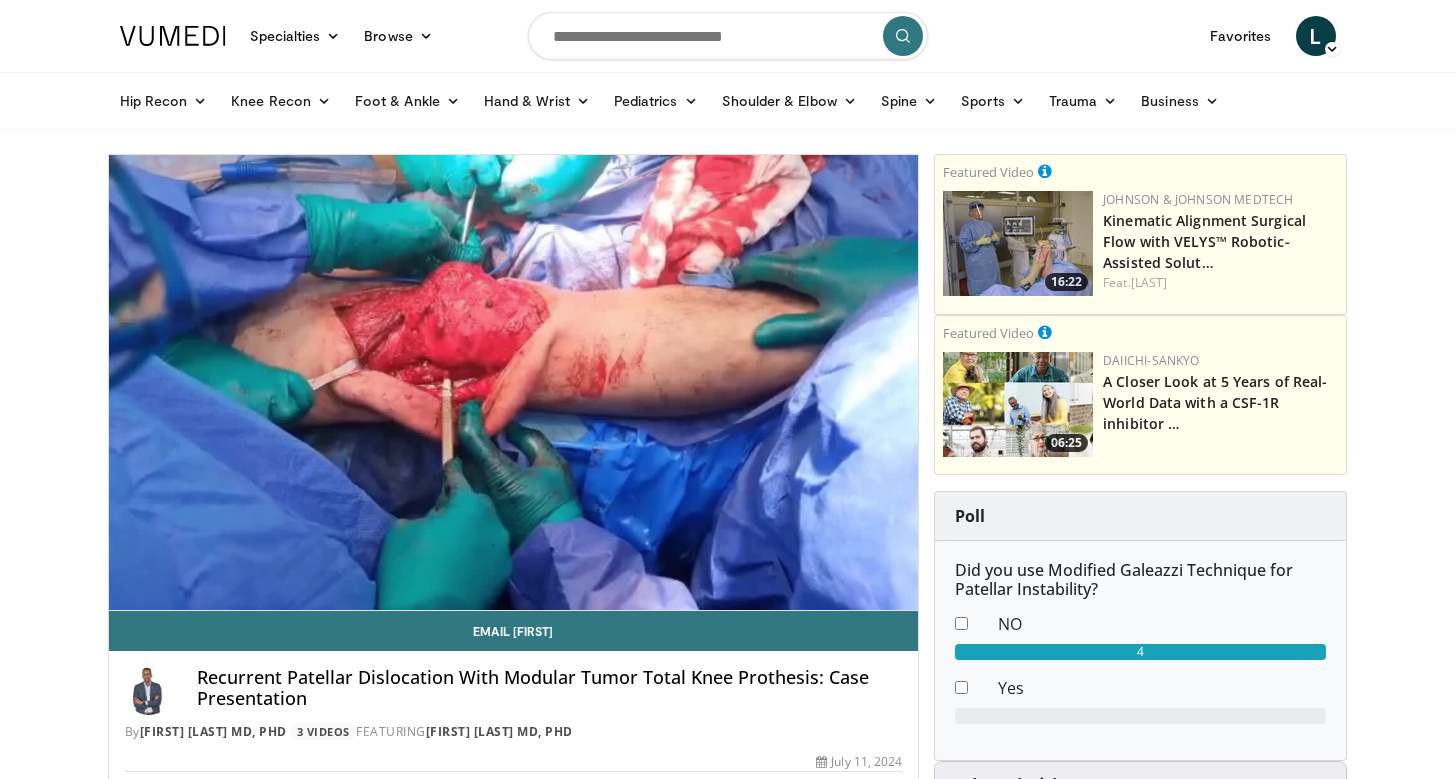 click at bounding box center (726, 606) 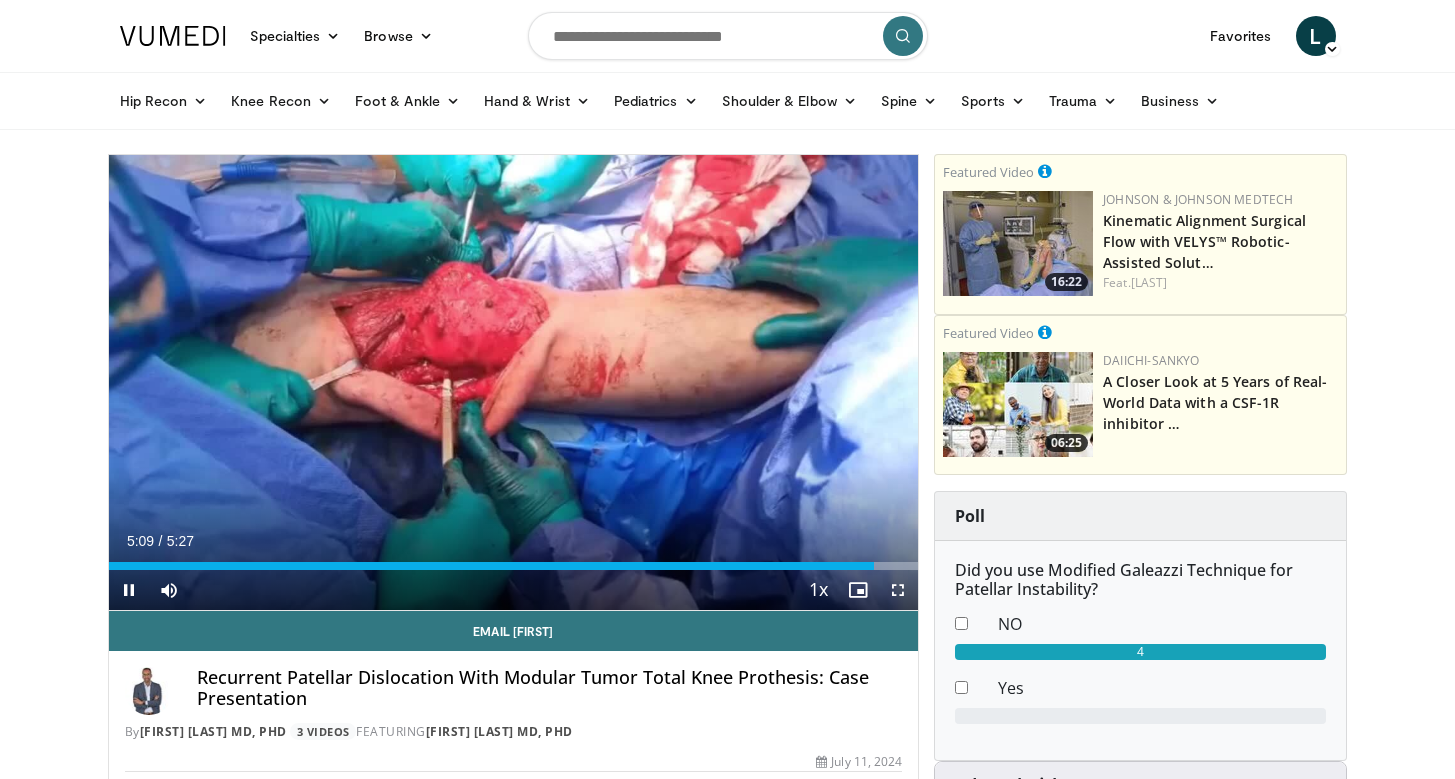 click on "Current Time  5:09 / Duration  5:27 Pause Skip Backward Skip Forward Mute Loaded :  100.00% 5:09 4:01 Stream Type  LIVE Seek to live, currently behind live LIVE   1x Playback Rate 0.5x 0.75x 1x , selected 1.25x 1.5x 1.75x 2x Chapters Chapters Descriptions descriptions off , selected Captions captions settings , opens captions settings dialog captions off , selected Audio Track en (Main) , selected Fullscreen Enable picture-in-picture mode" at bounding box center [514, 590] 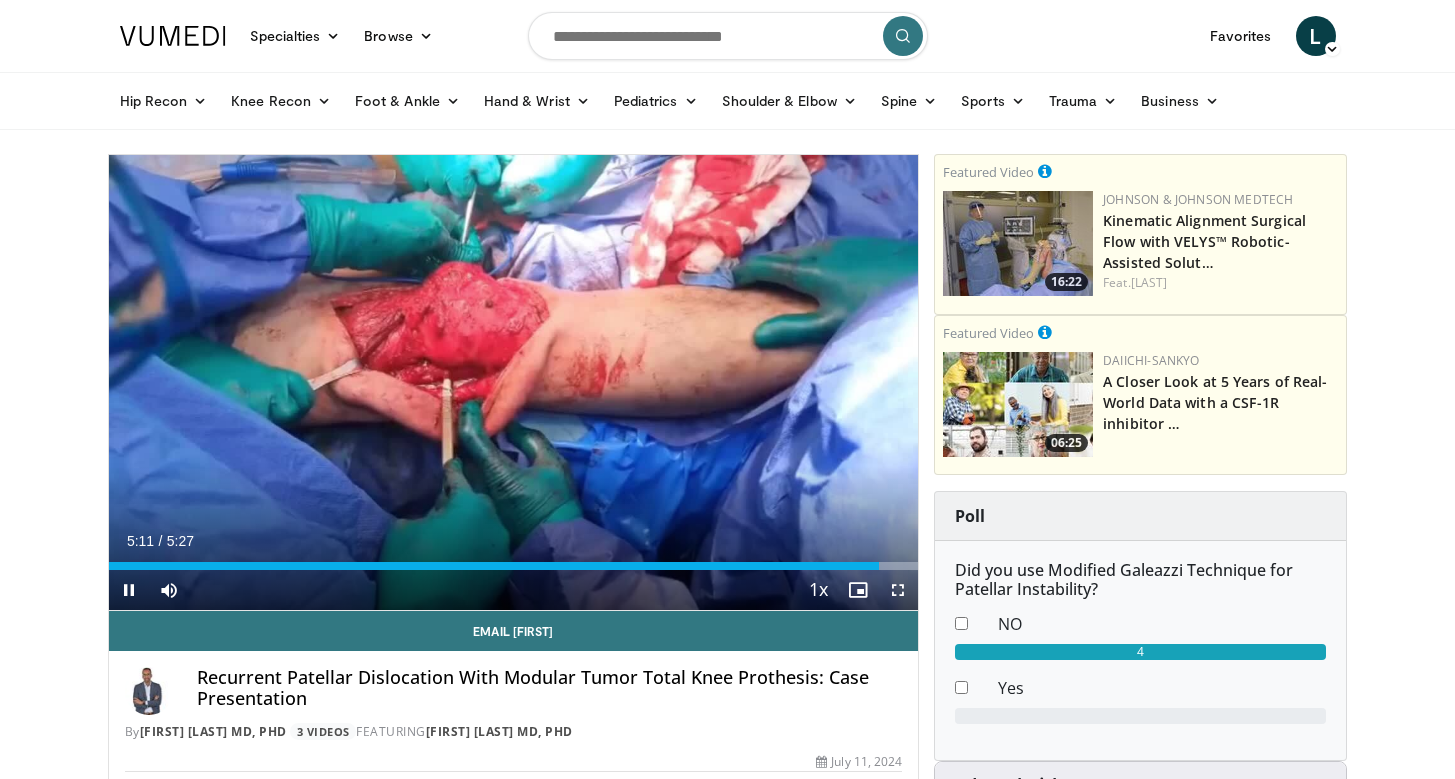 click on "Current Time  5:11 / Duration  5:27 Pause Skip Backward Skip Forward Mute Loaded :  100.00% 5:11 4:01 Stream Type  LIVE Seek to live, currently behind live LIVE   1x Playback Rate 0.5x 0.75x 1x , selected 1.25x 1.5x 1.75x 2x Chapters Chapters Descriptions descriptions off , selected Captions captions settings , opens captions settings dialog captions off , selected Audio Track en (Main) , selected Fullscreen Enable picture-in-picture mode" at bounding box center [514, 590] 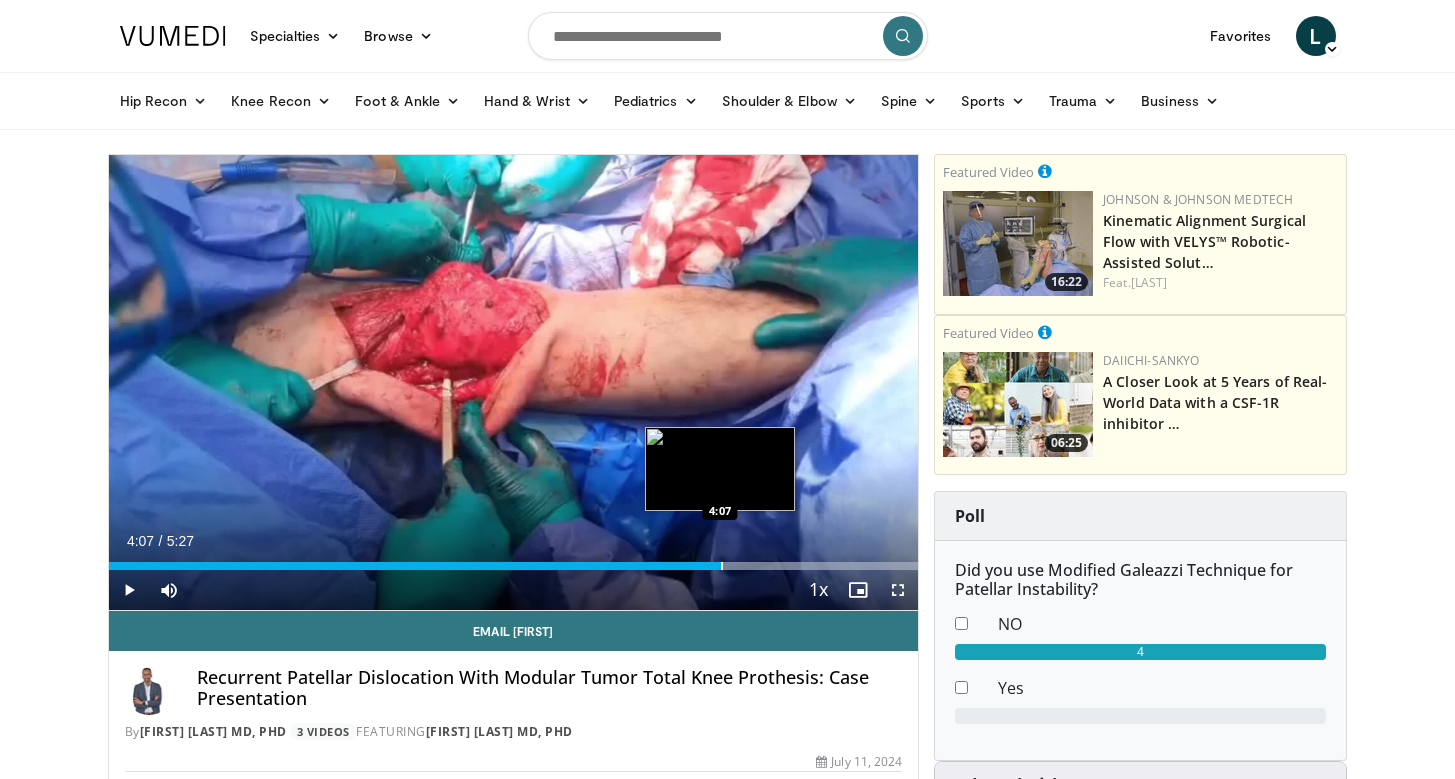 click at bounding box center (722, 566) 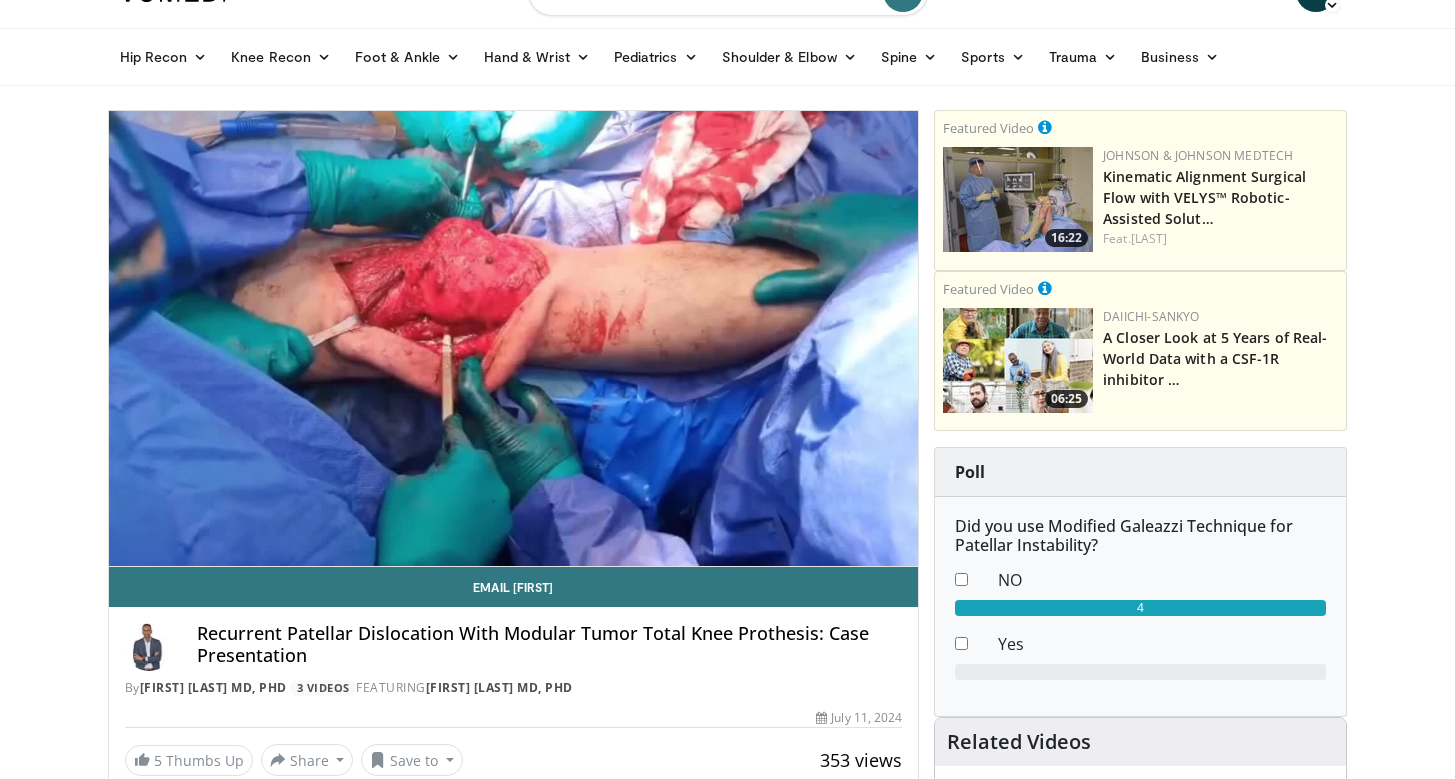 scroll, scrollTop: 38, scrollLeft: 0, axis: vertical 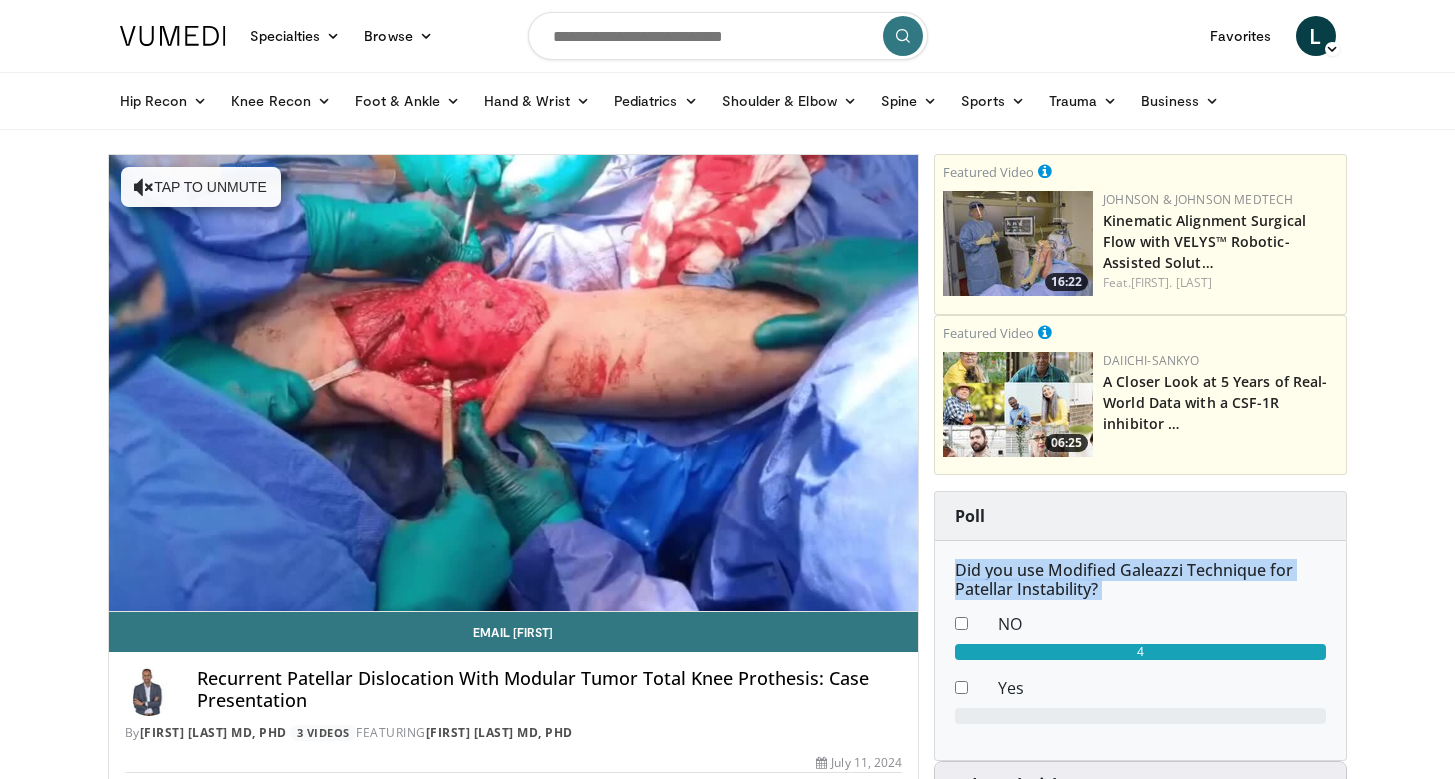 drag, startPoint x: 1107, startPoint y: 603, endPoint x: 958, endPoint y: 564, distance: 154.01949 